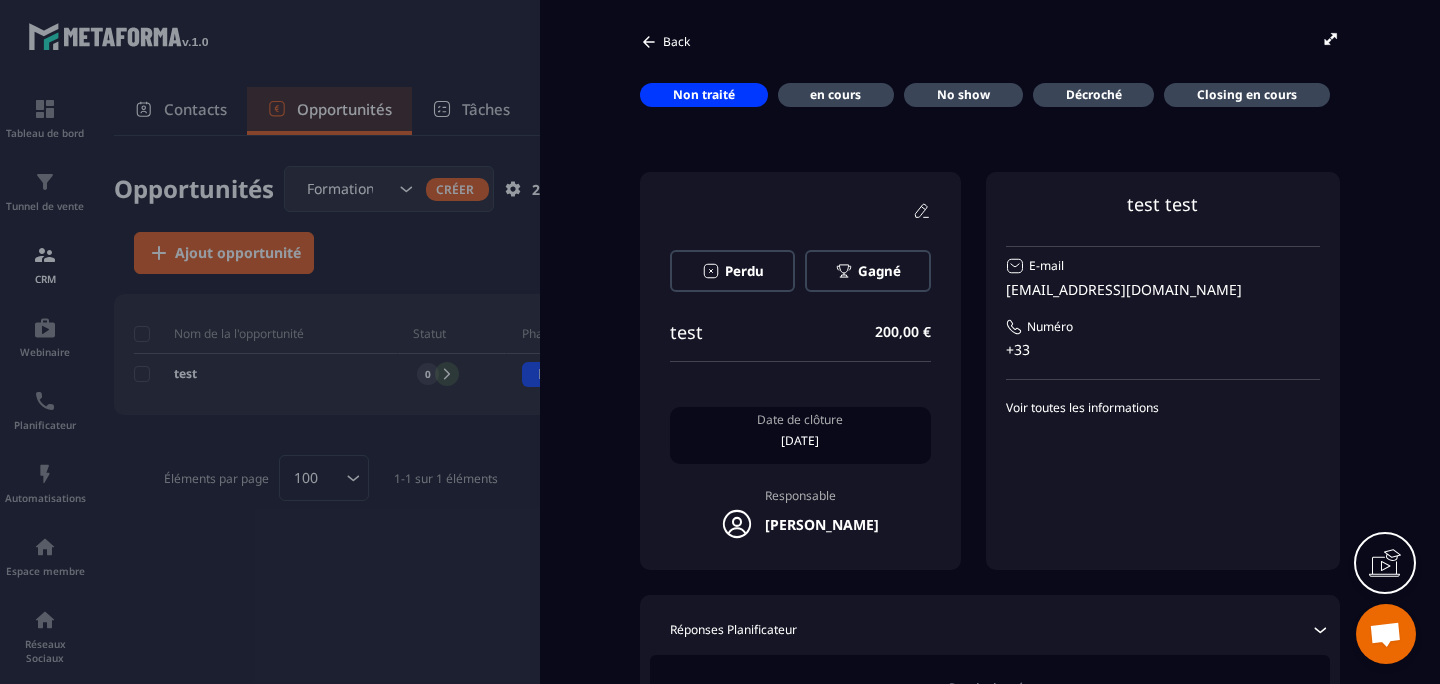 scroll, scrollTop: 0, scrollLeft: 0, axis: both 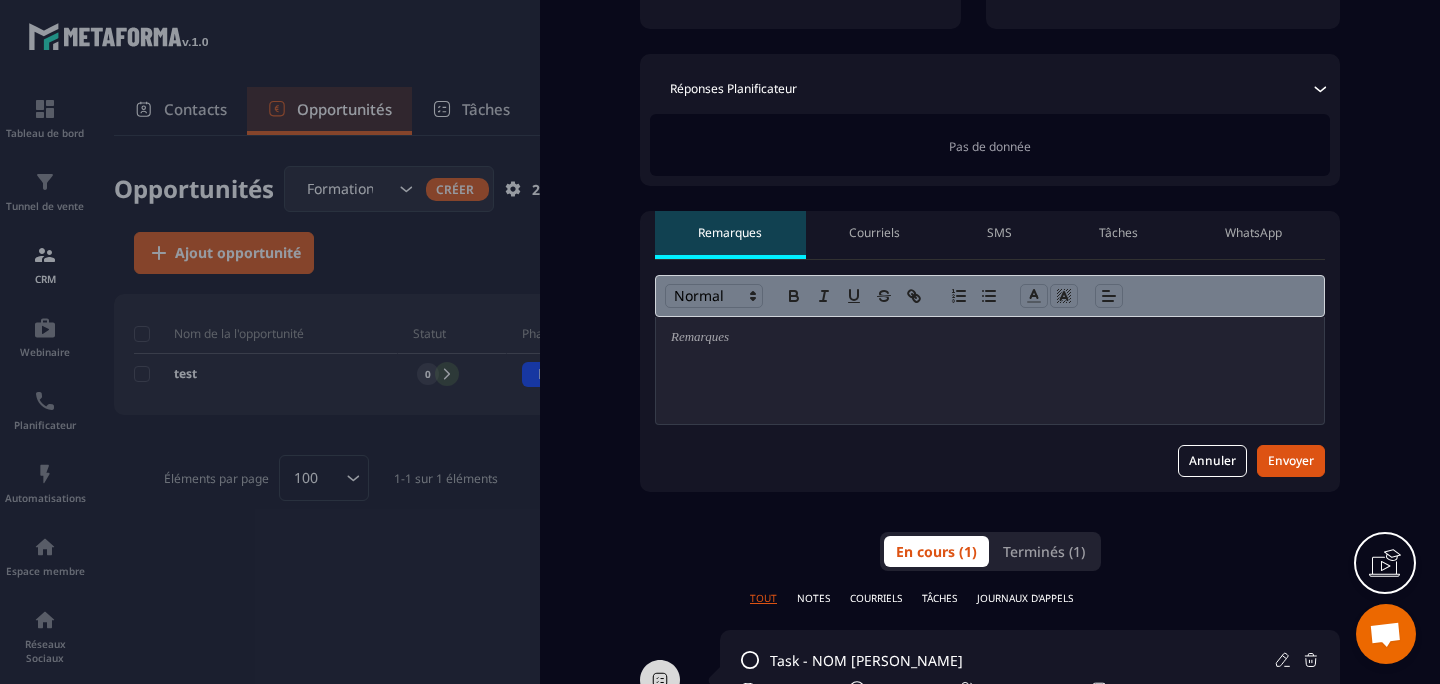 click on "Courriels" at bounding box center [875, 235] 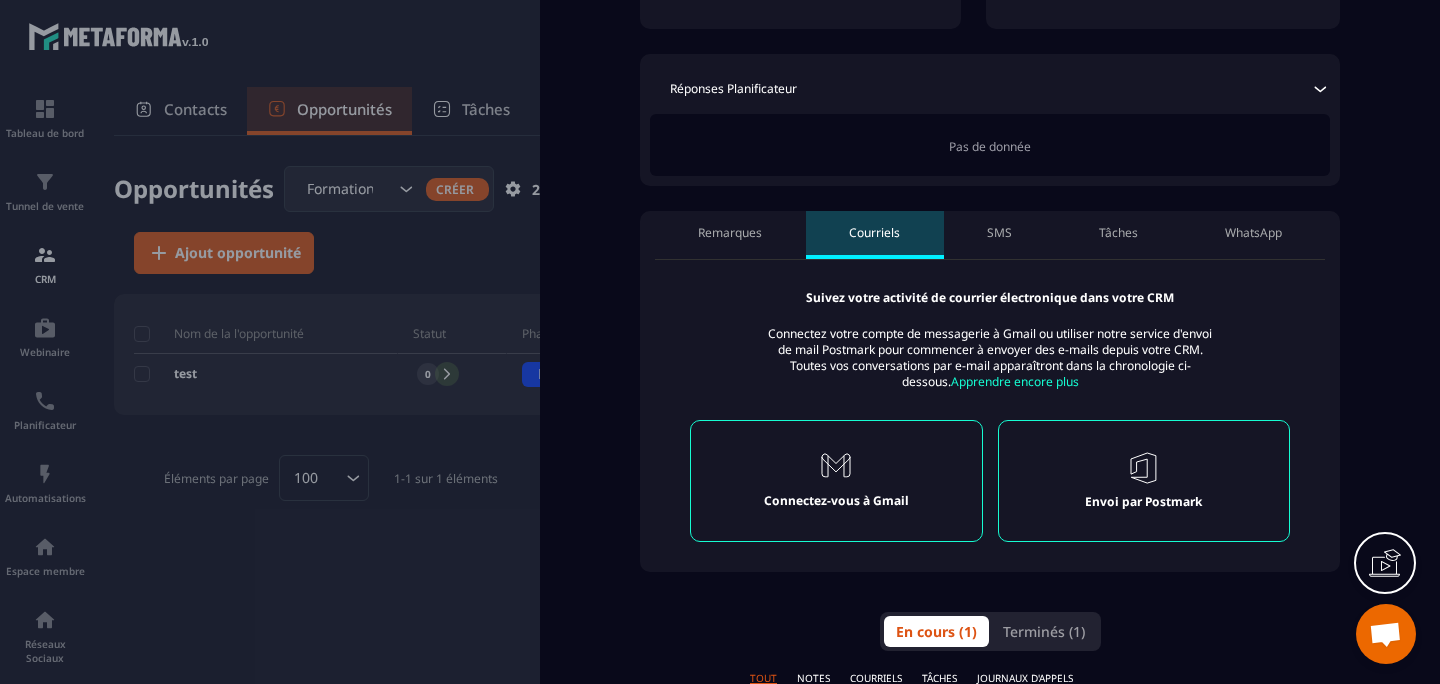 click on "SMS" at bounding box center [1000, 235] 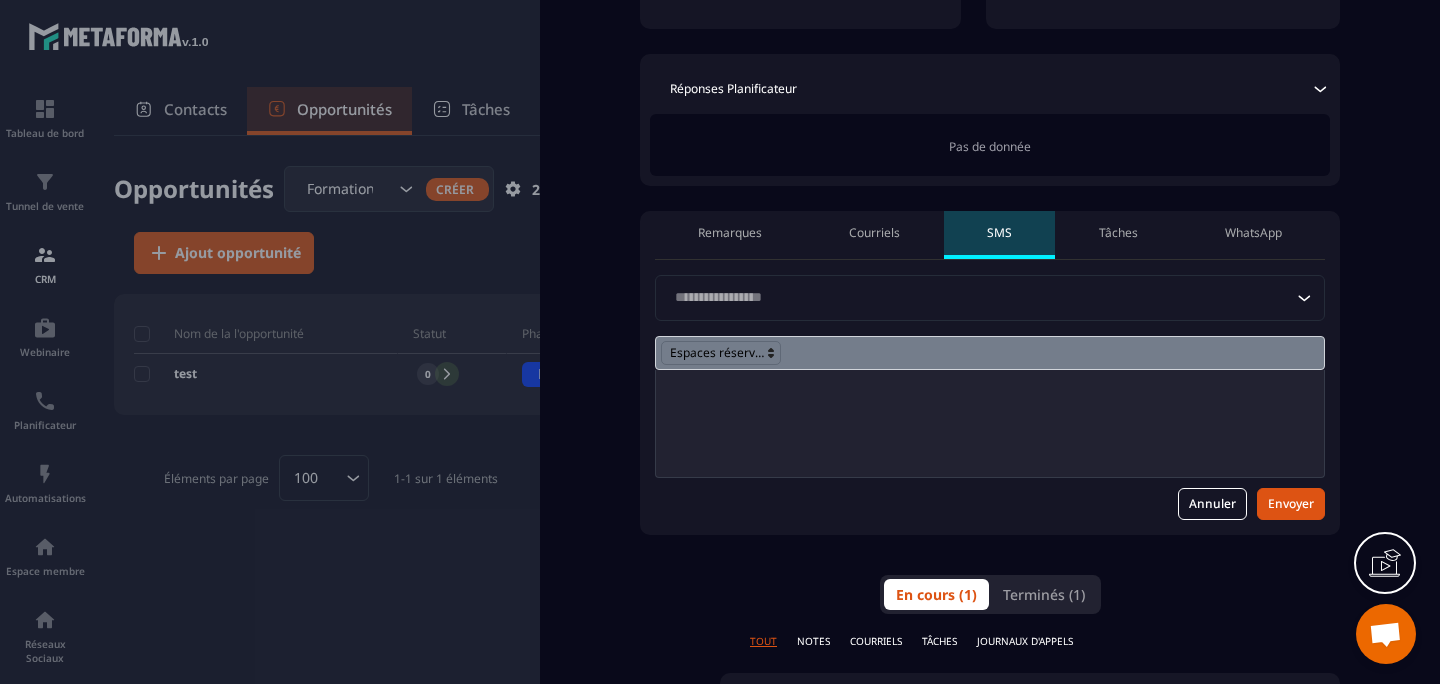 click on "Tâches" at bounding box center [1118, 235] 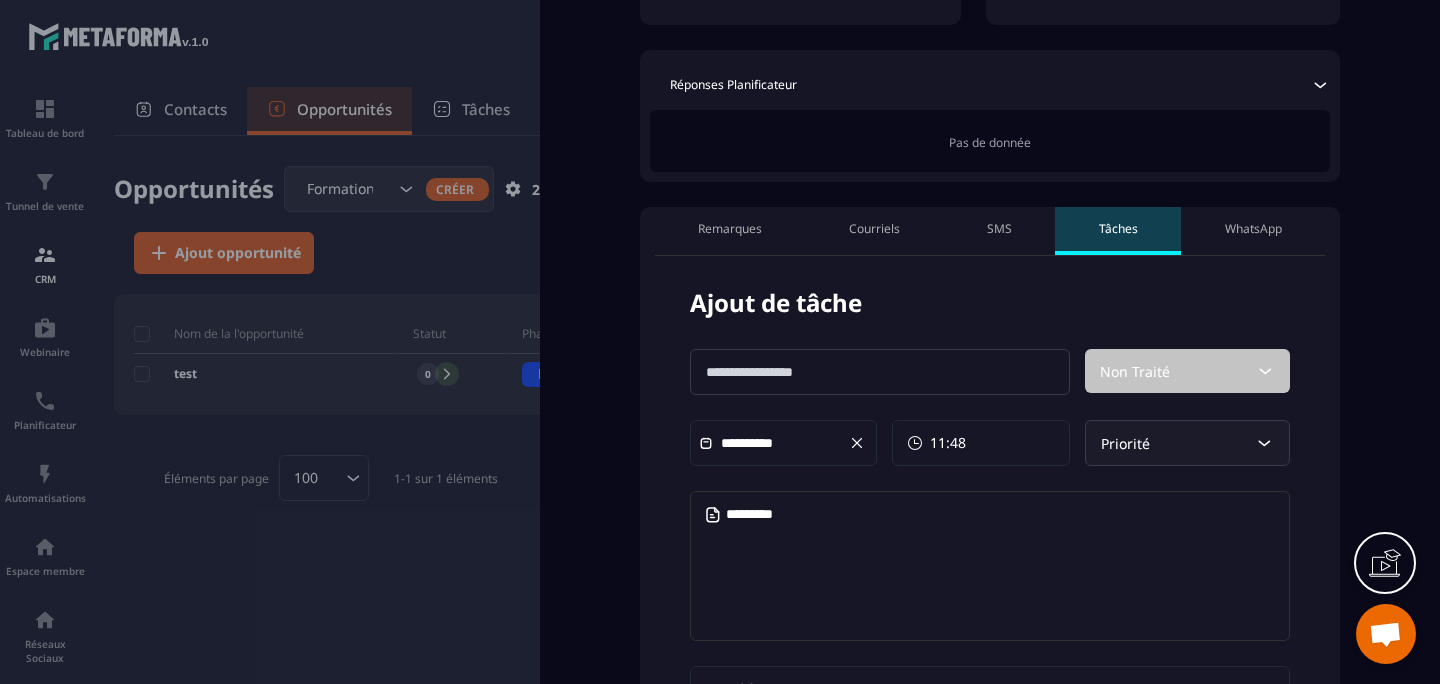 scroll, scrollTop: 534, scrollLeft: 0, axis: vertical 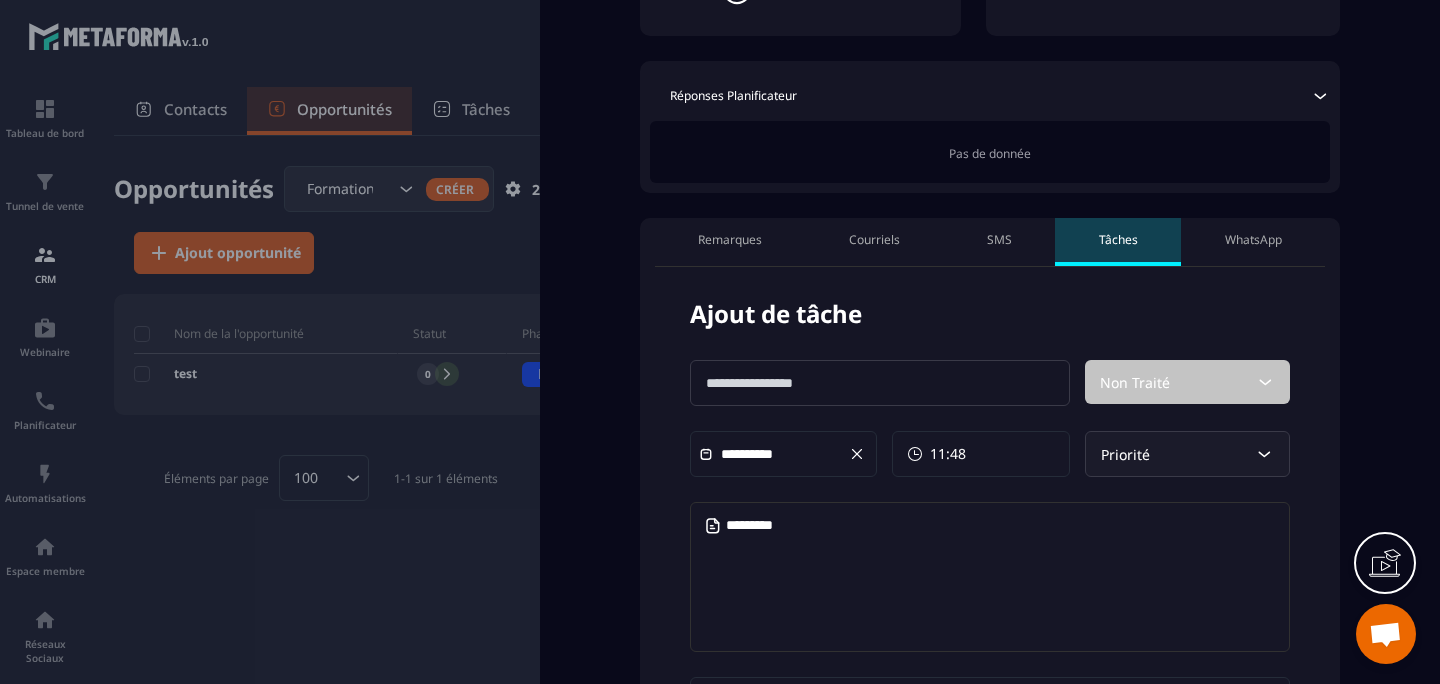 click on "WhatsApp" at bounding box center [1253, 242] 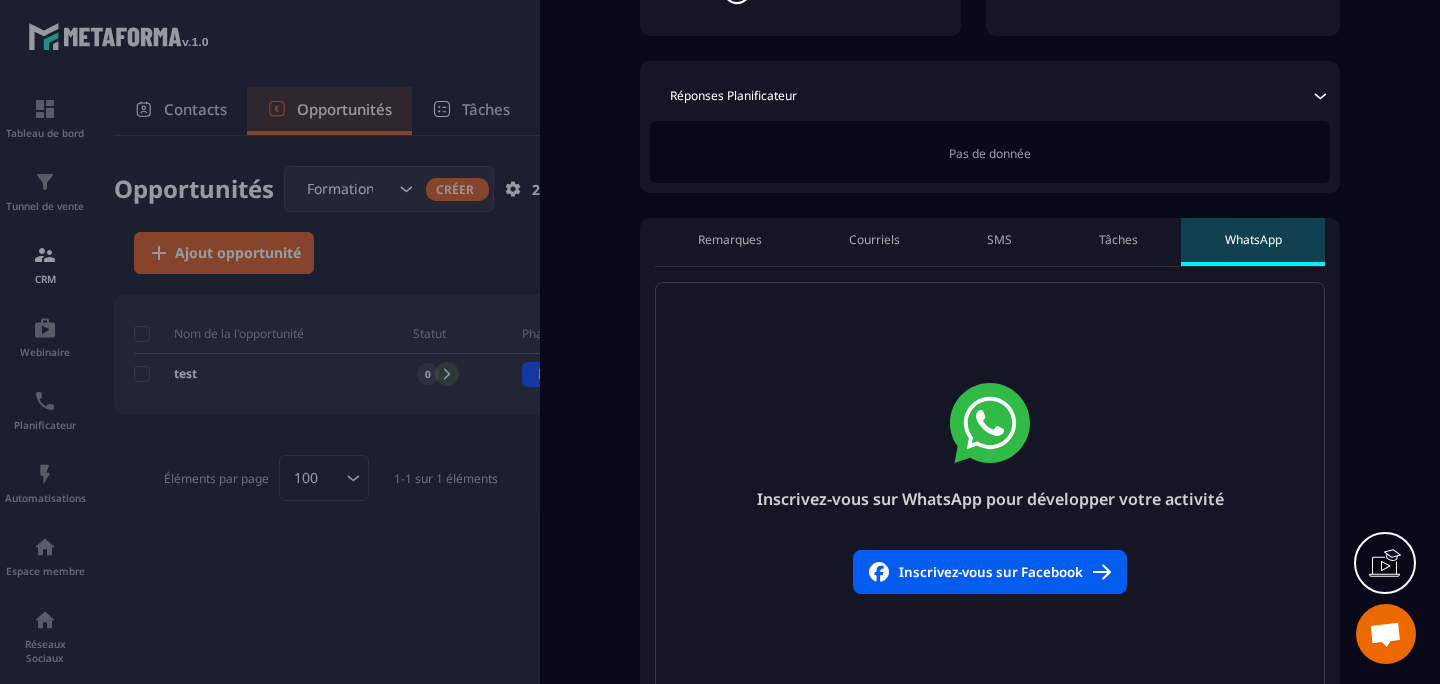 click on "Tâches" at bounding box center [1118, 240] 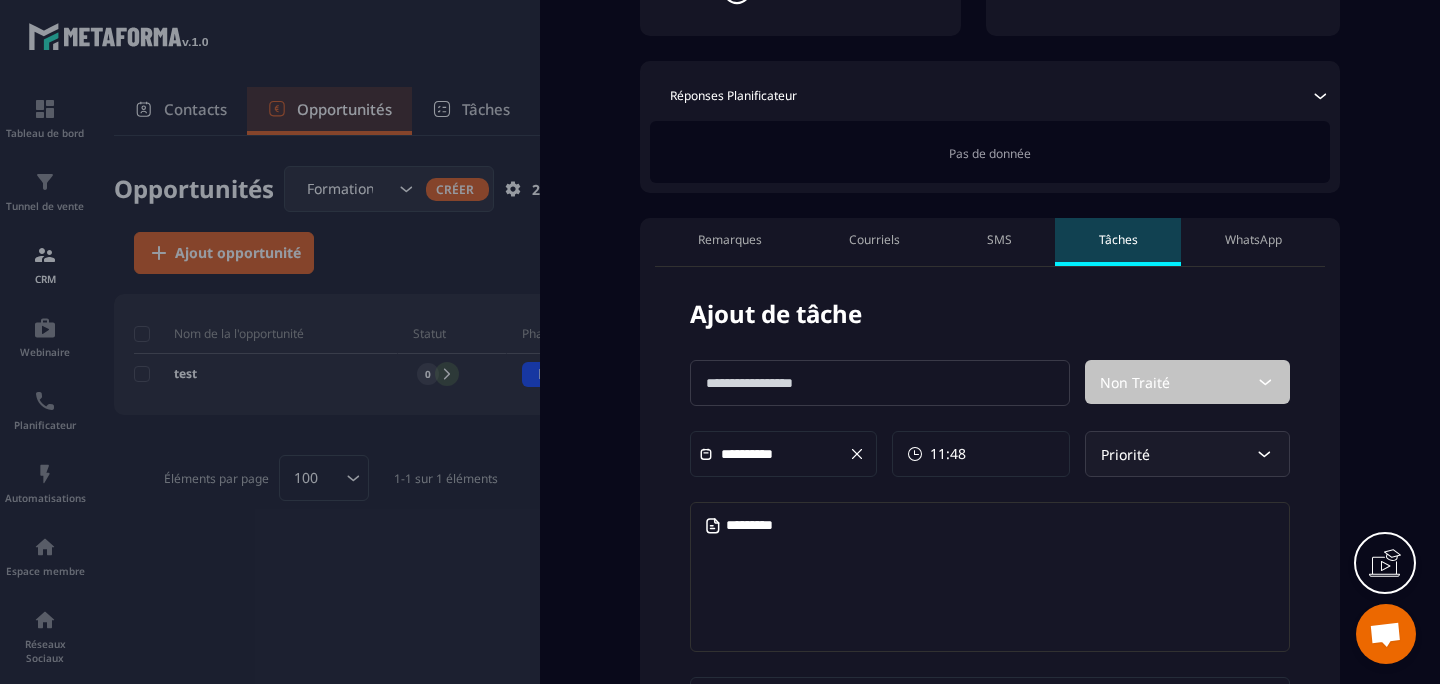 scroll, scrollTop: 689, scrollLeft: 0, axis: vertical 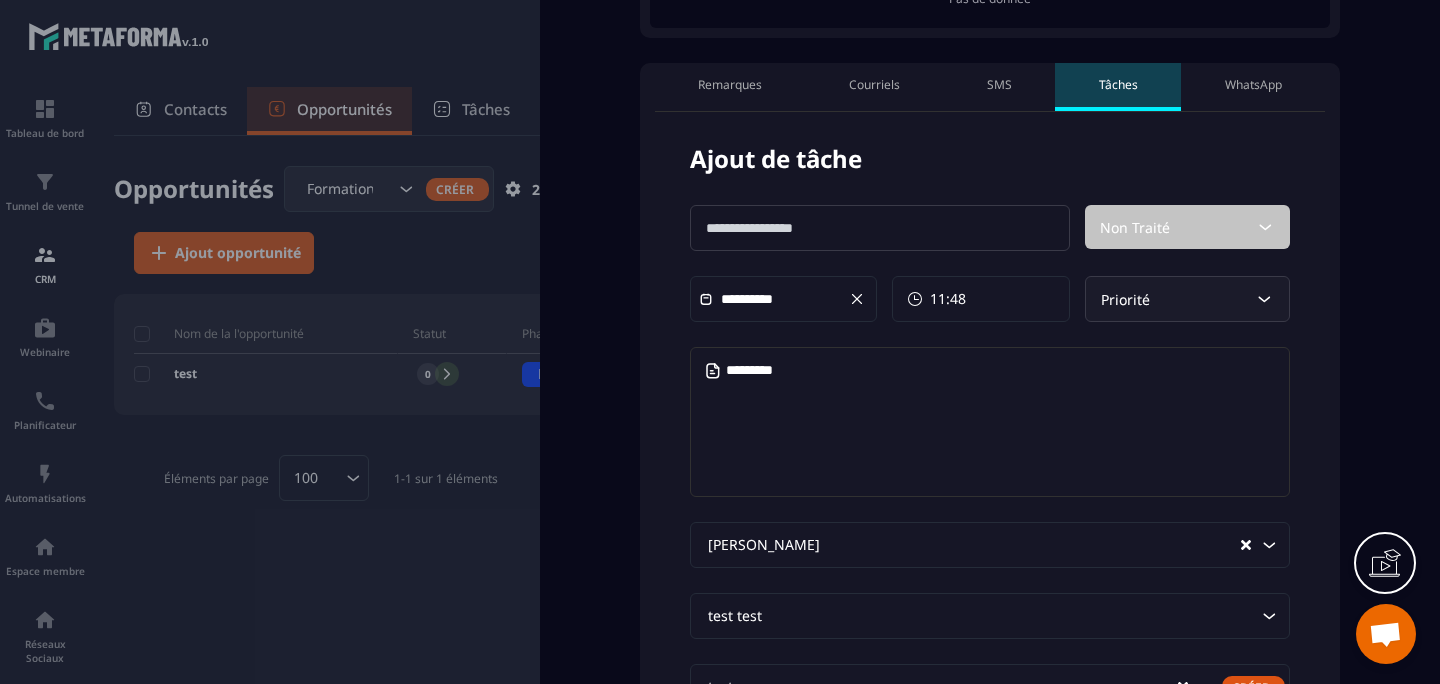 click 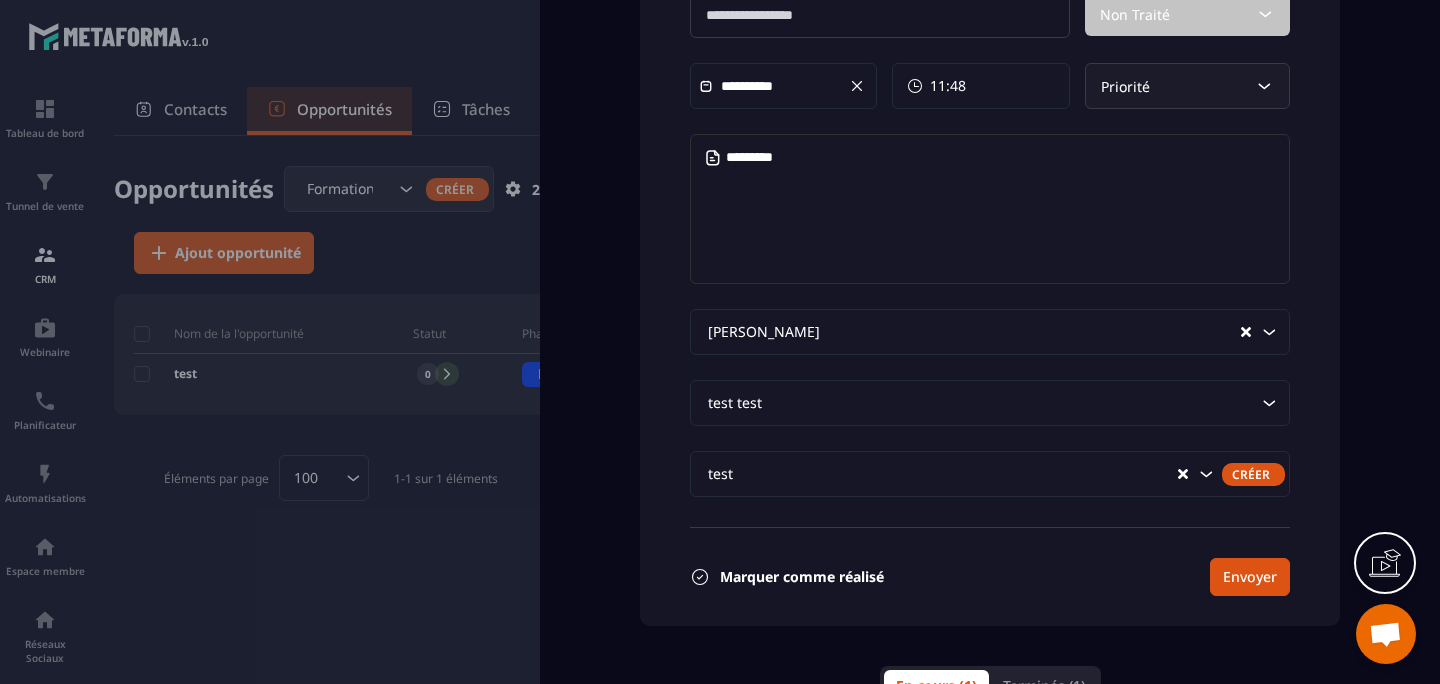 scroll, scrollTop: 0, scrollLeft: 0, axis: both 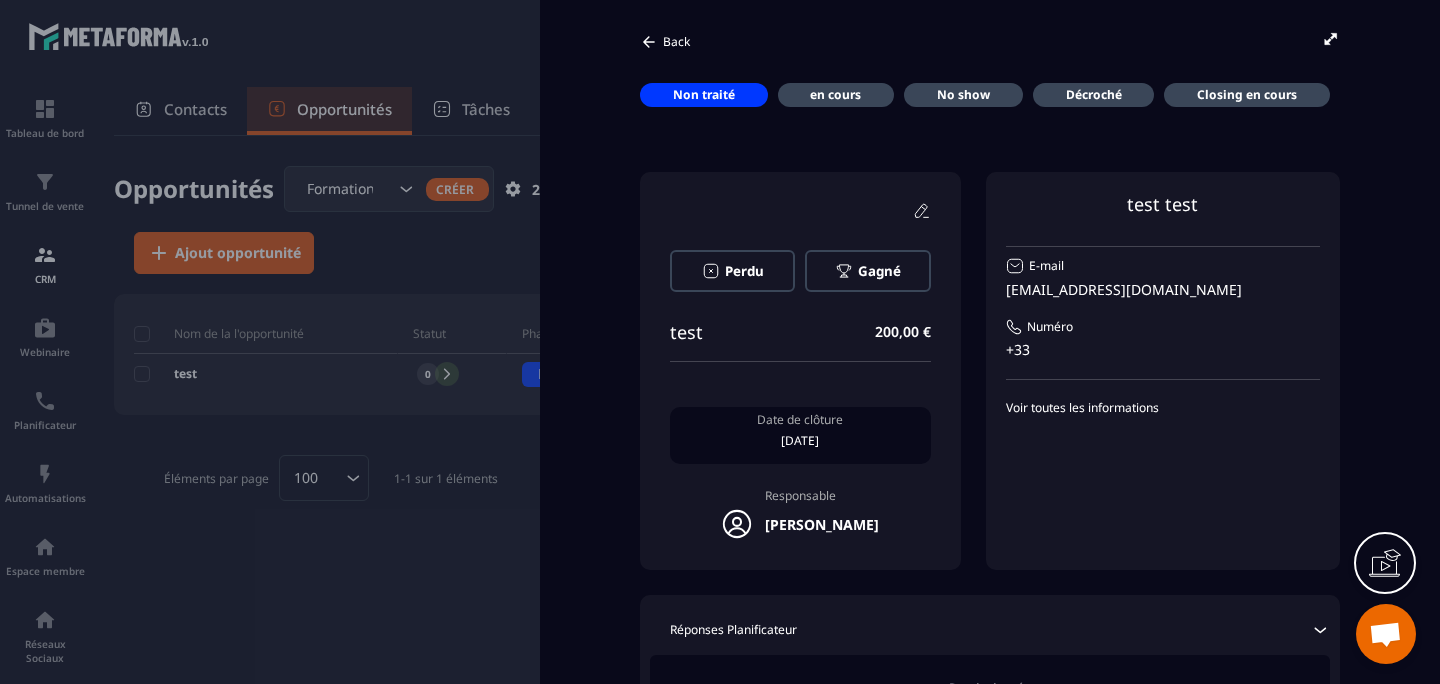 click on "Back" at bounding box center [665, 42] 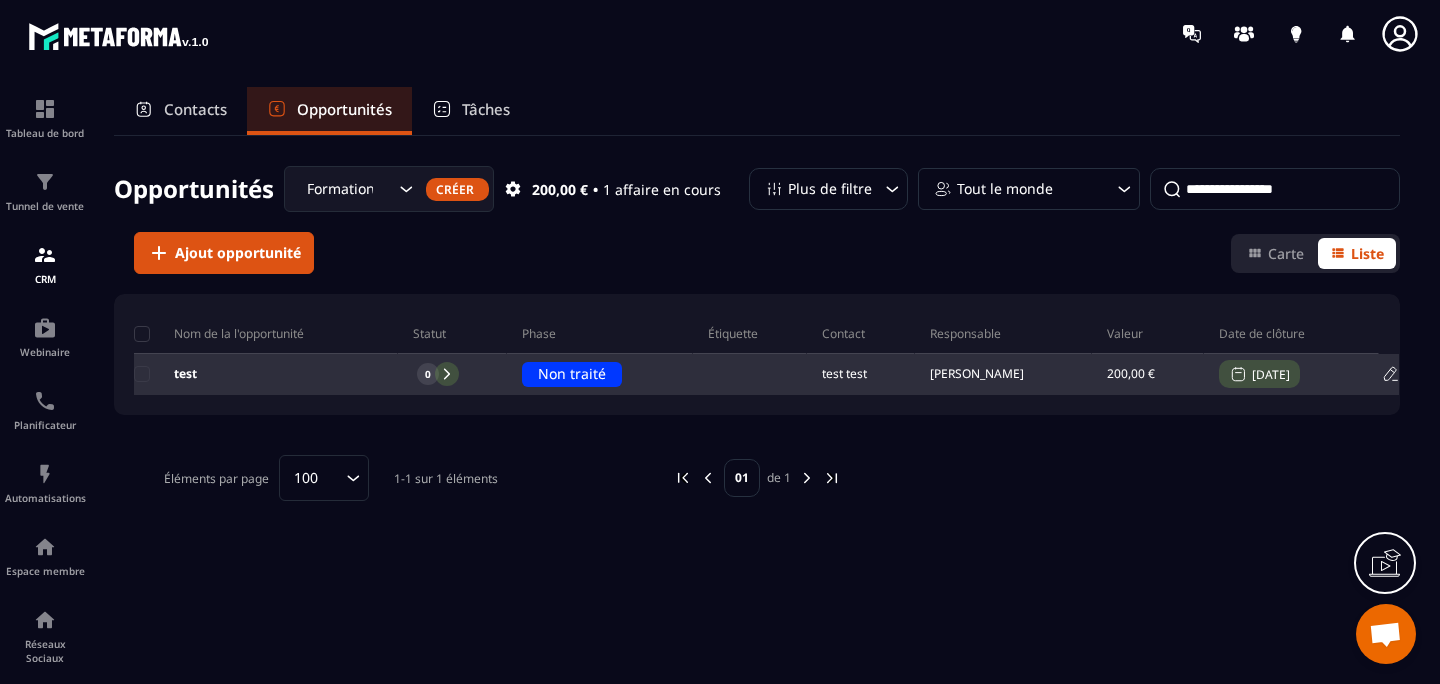click on "test" at bounding box center [266, 375] 